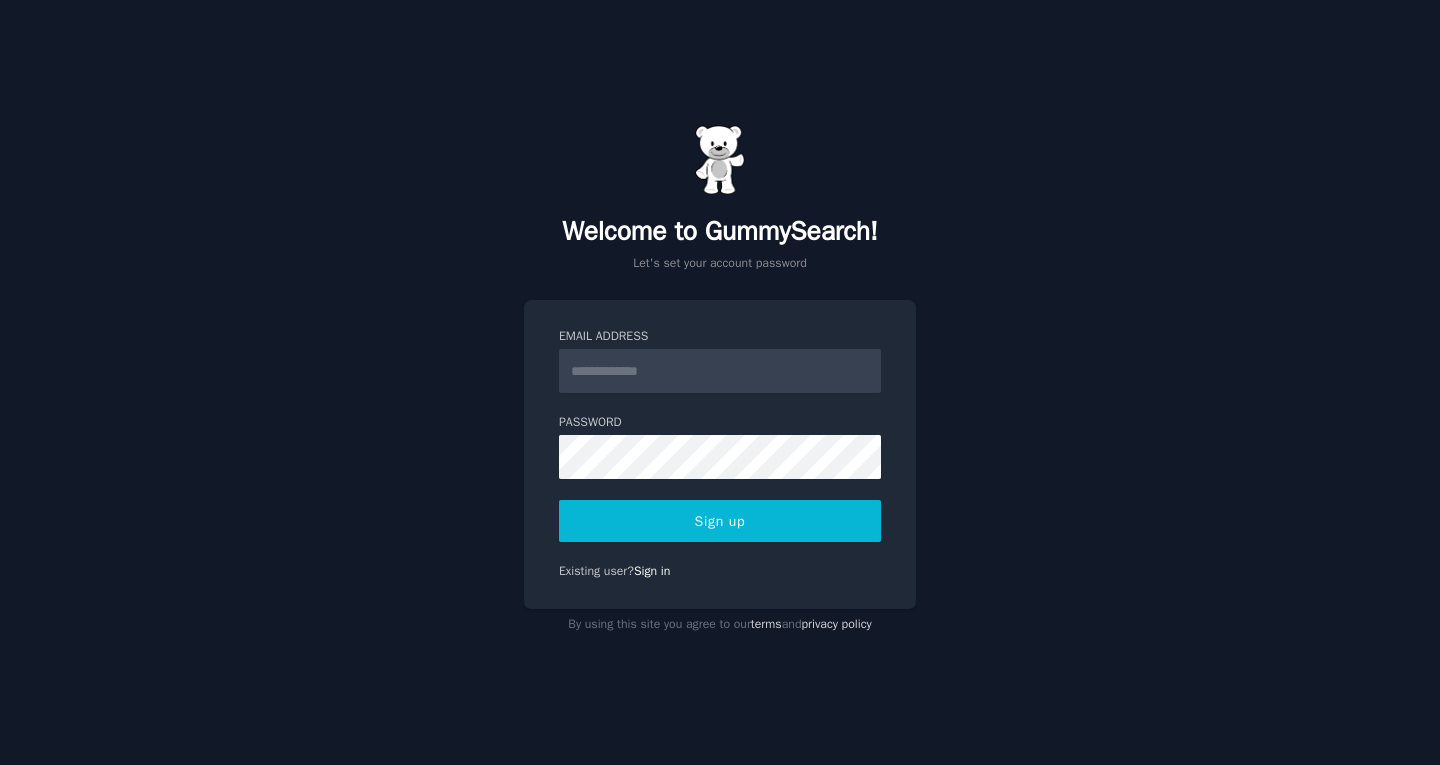 scroll, scrollTop: 0, scrollLeft: 0, axis: both 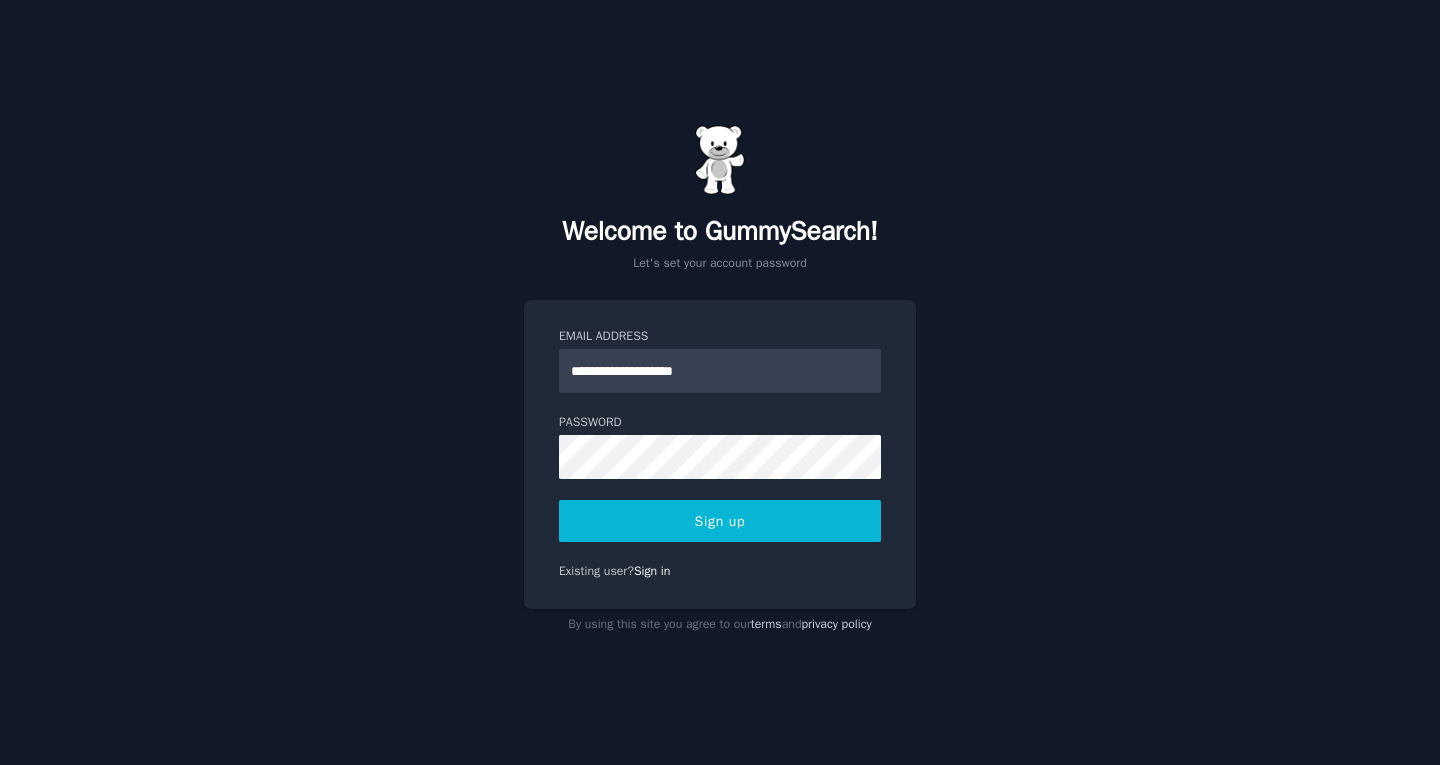 type on "**********" 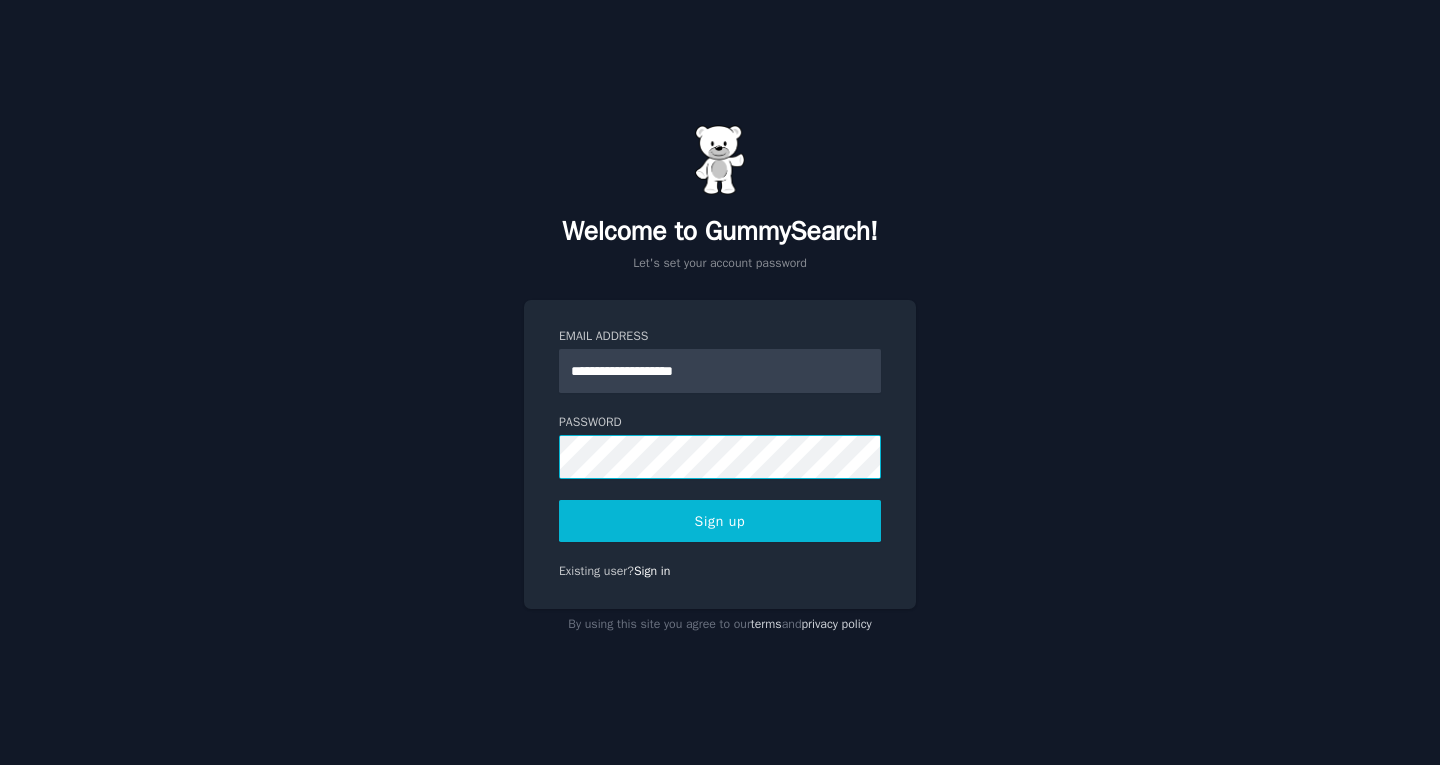 click on "Sign up" at bounding box center [720, 521] 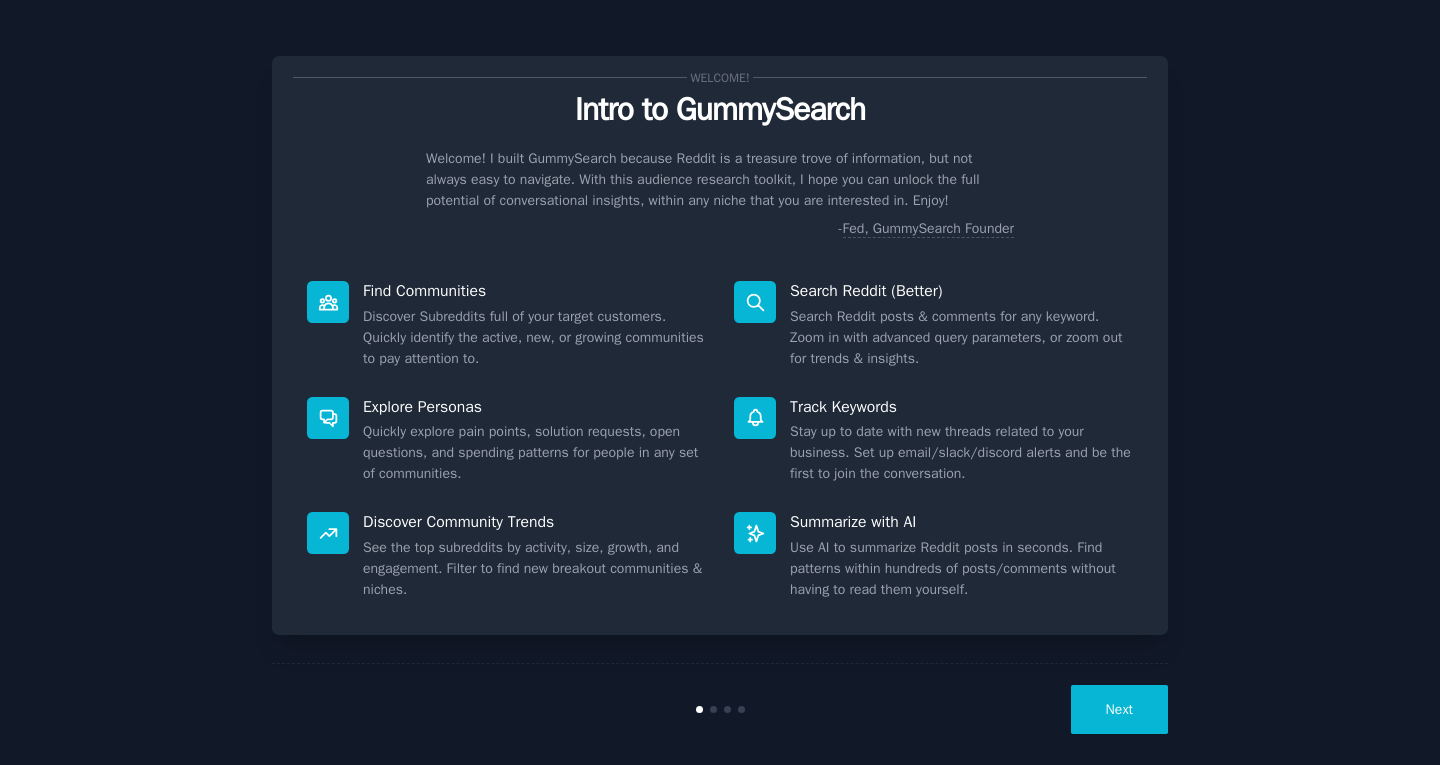 scroll, scrollTop: 0, scrollLeft: 0, axis: both 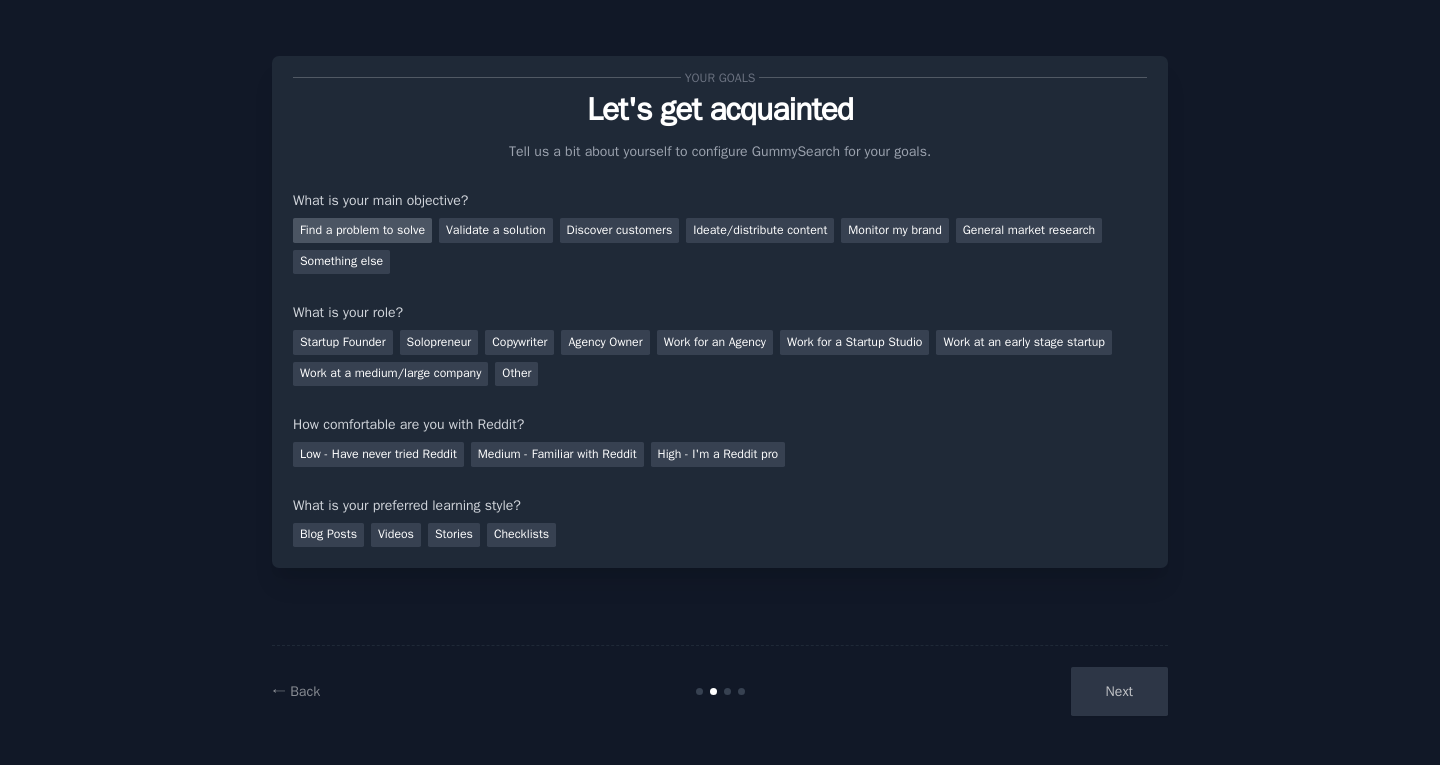 click on "Find a problem to solve" at bounding box center (362, 230) 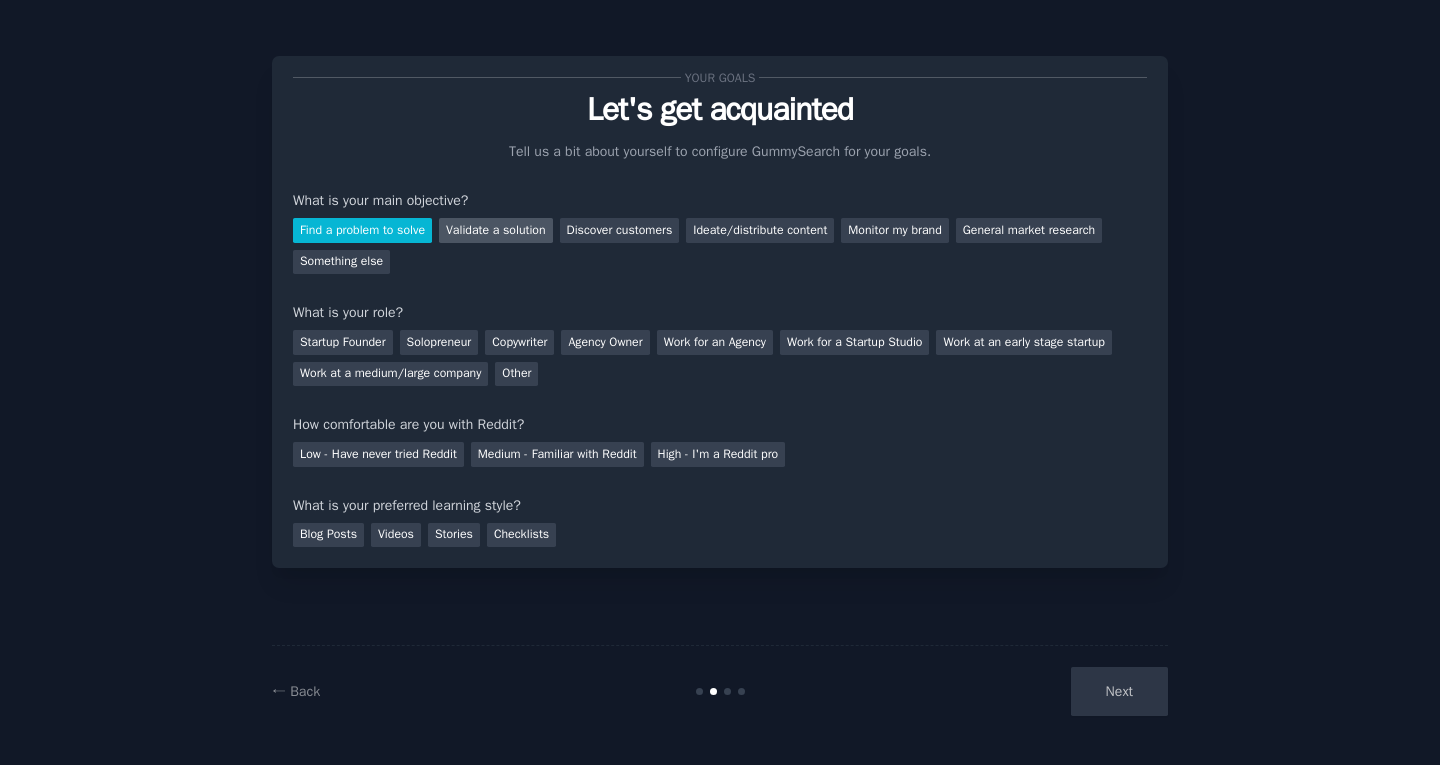 click on "Validate a solution" at bounding box center (496, 230) 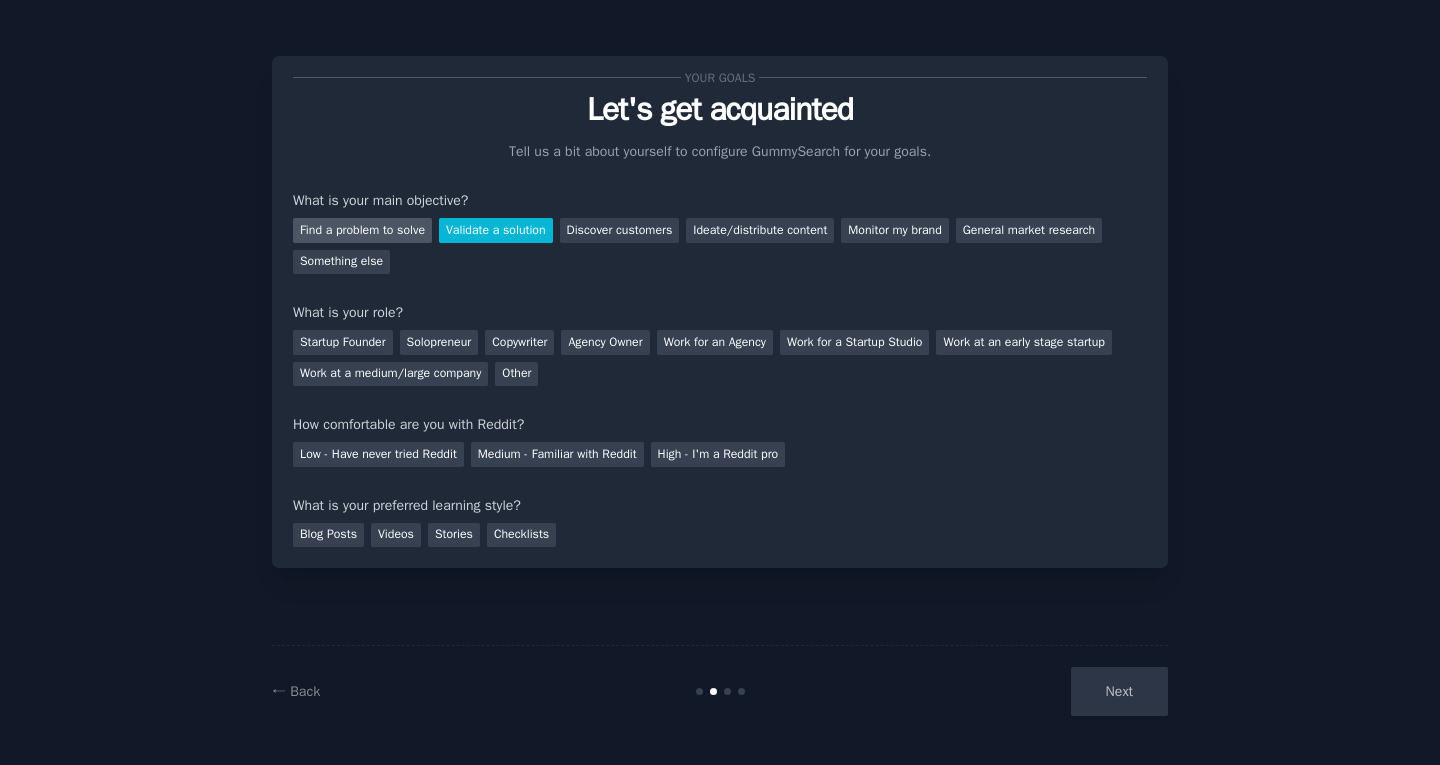 click on "Find a problem to solve" at bounding box center [362, 230] 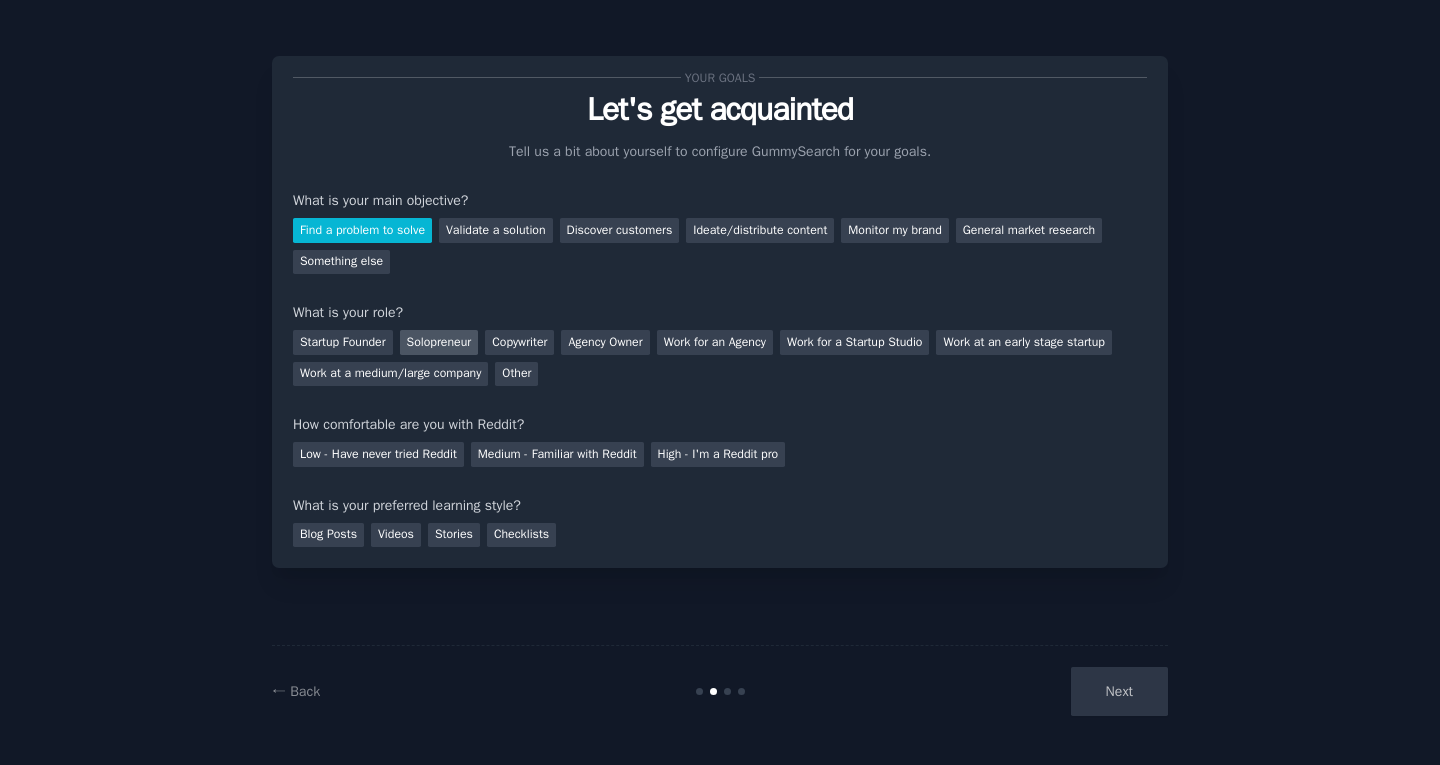 click on "Solopreneur" at bounding box center [439, 342] 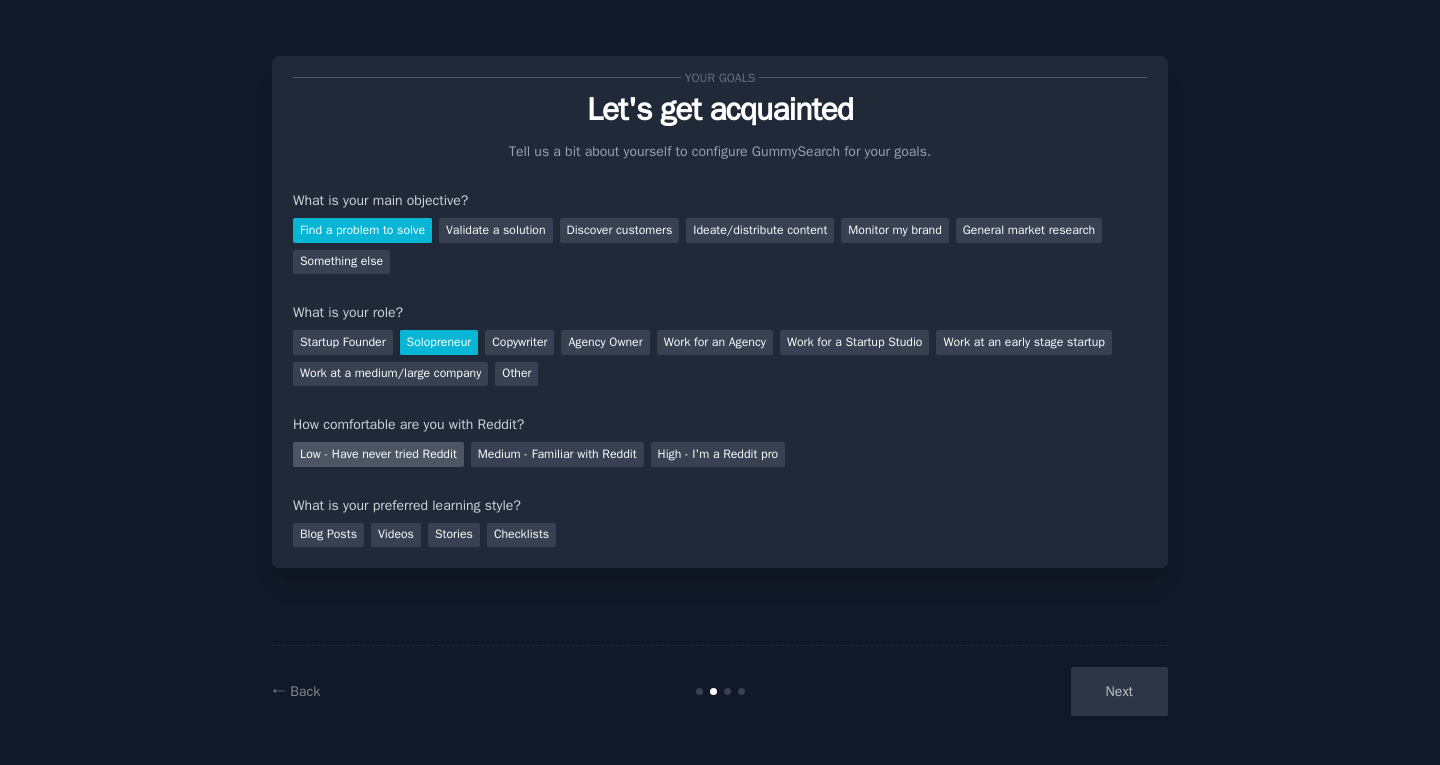 click on "Low - Have never tried Reddit" at bounding box center (378, 454) 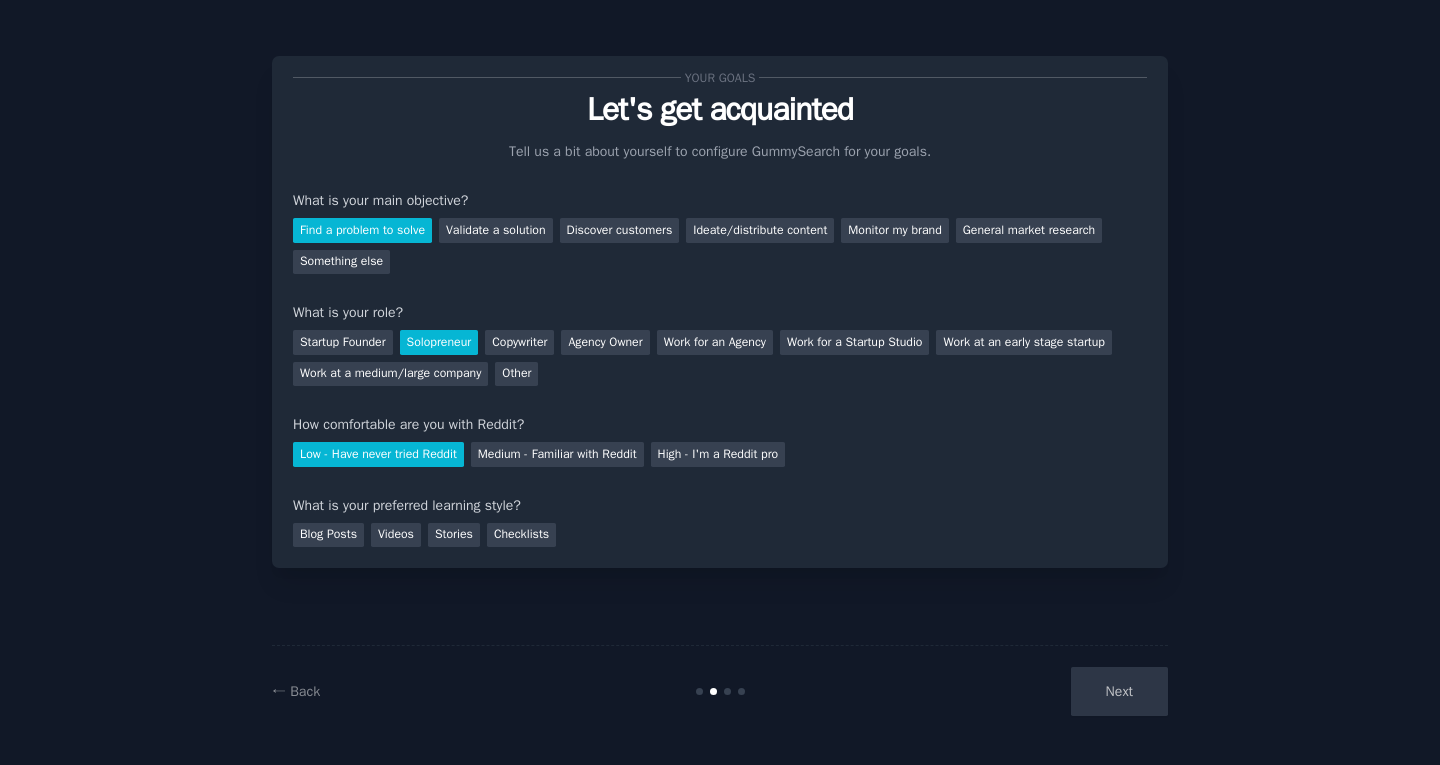 click on "What is your preferred learning style?" at bounding box center (720, 505) 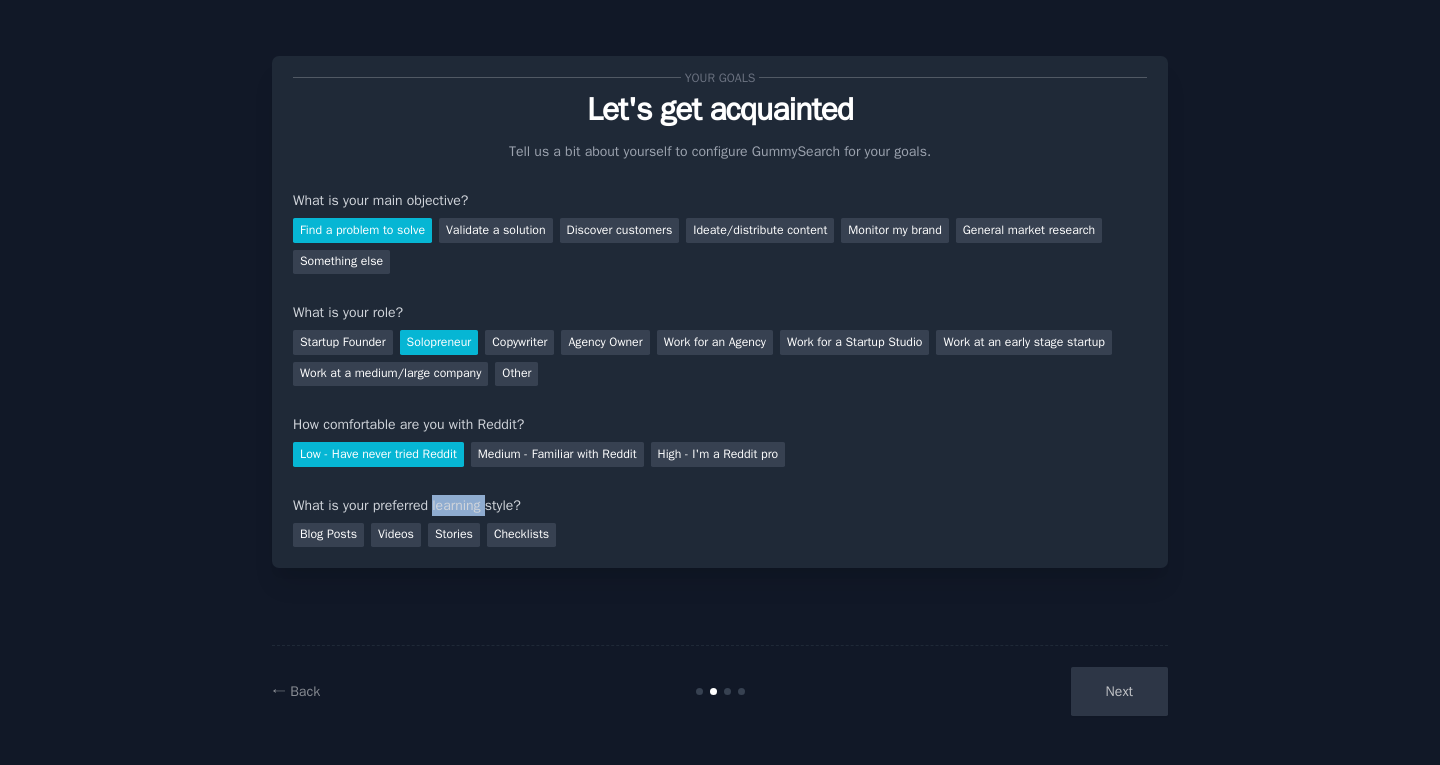 click on "What is your preferred learning style?" at bounding box center (720, 505) 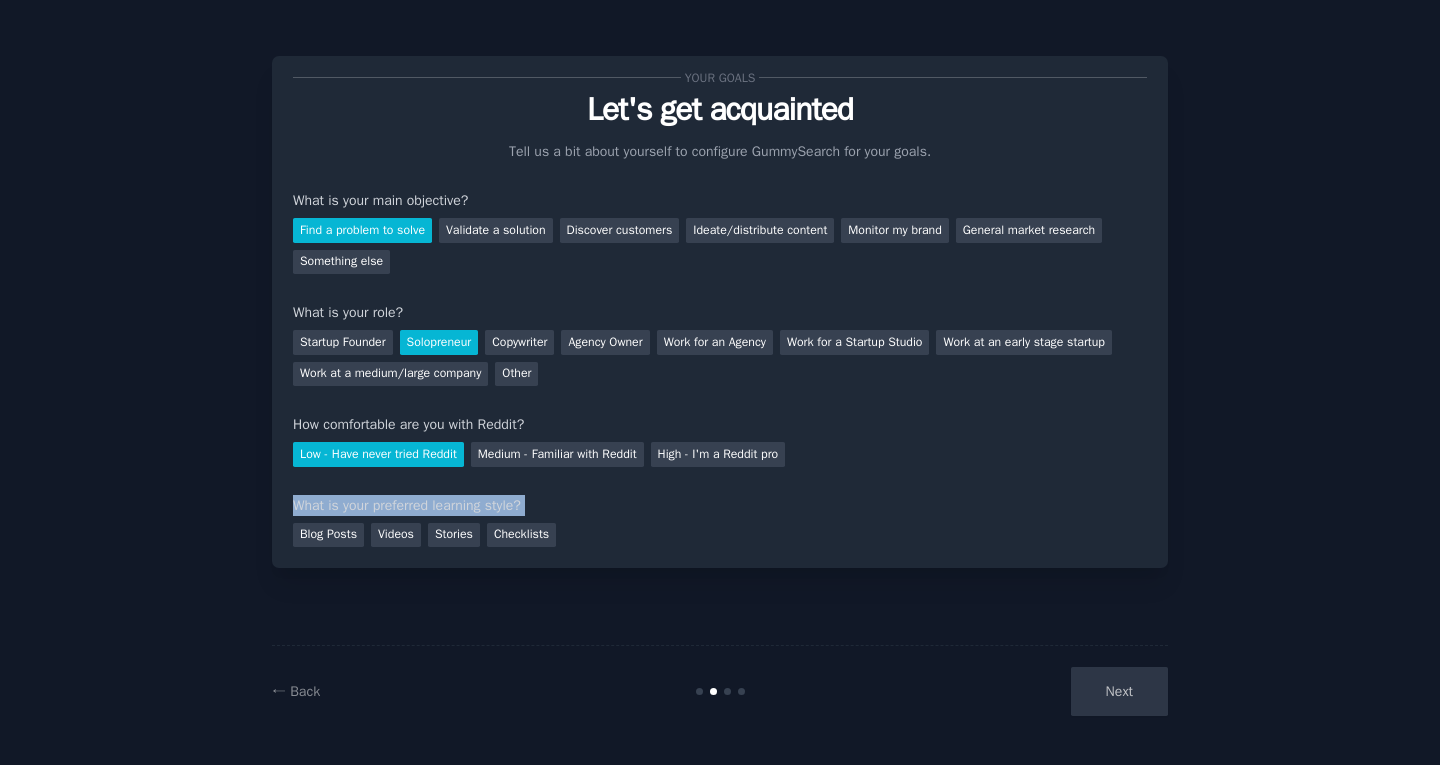 click on "What is your preferred learning style?" at bounding box center (720, 505) 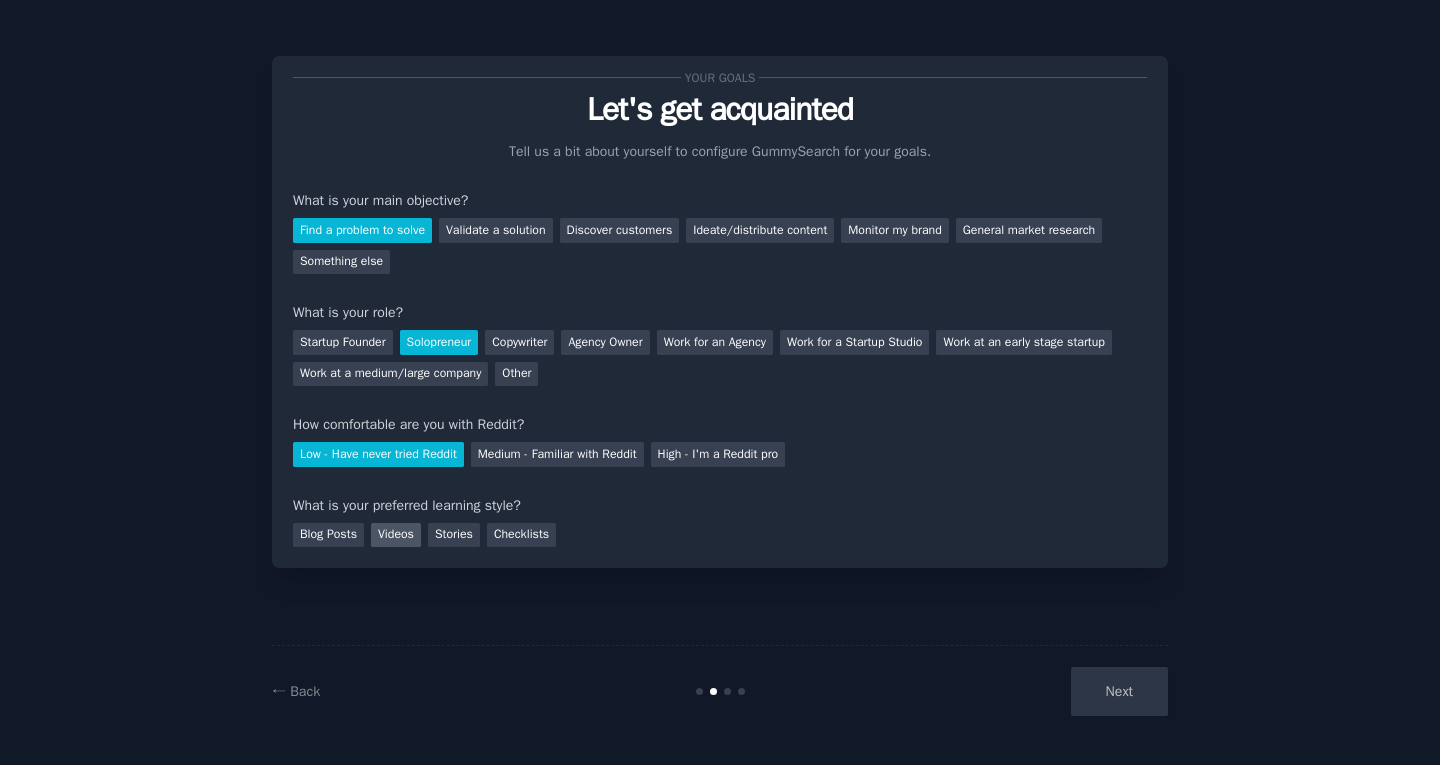 click on "Videos" at bounding box center (396, 535) 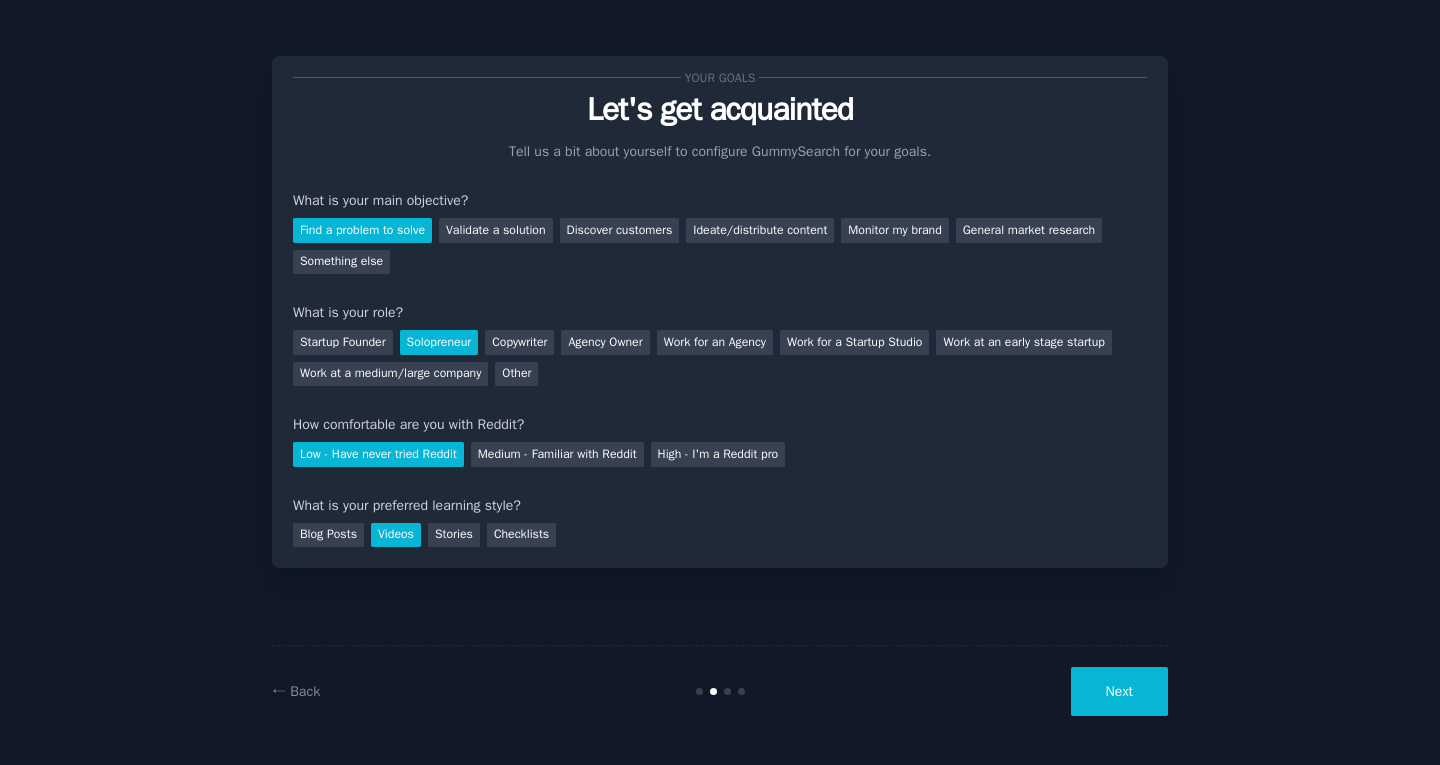 click on "Next" at bounding box center [1119, 691] 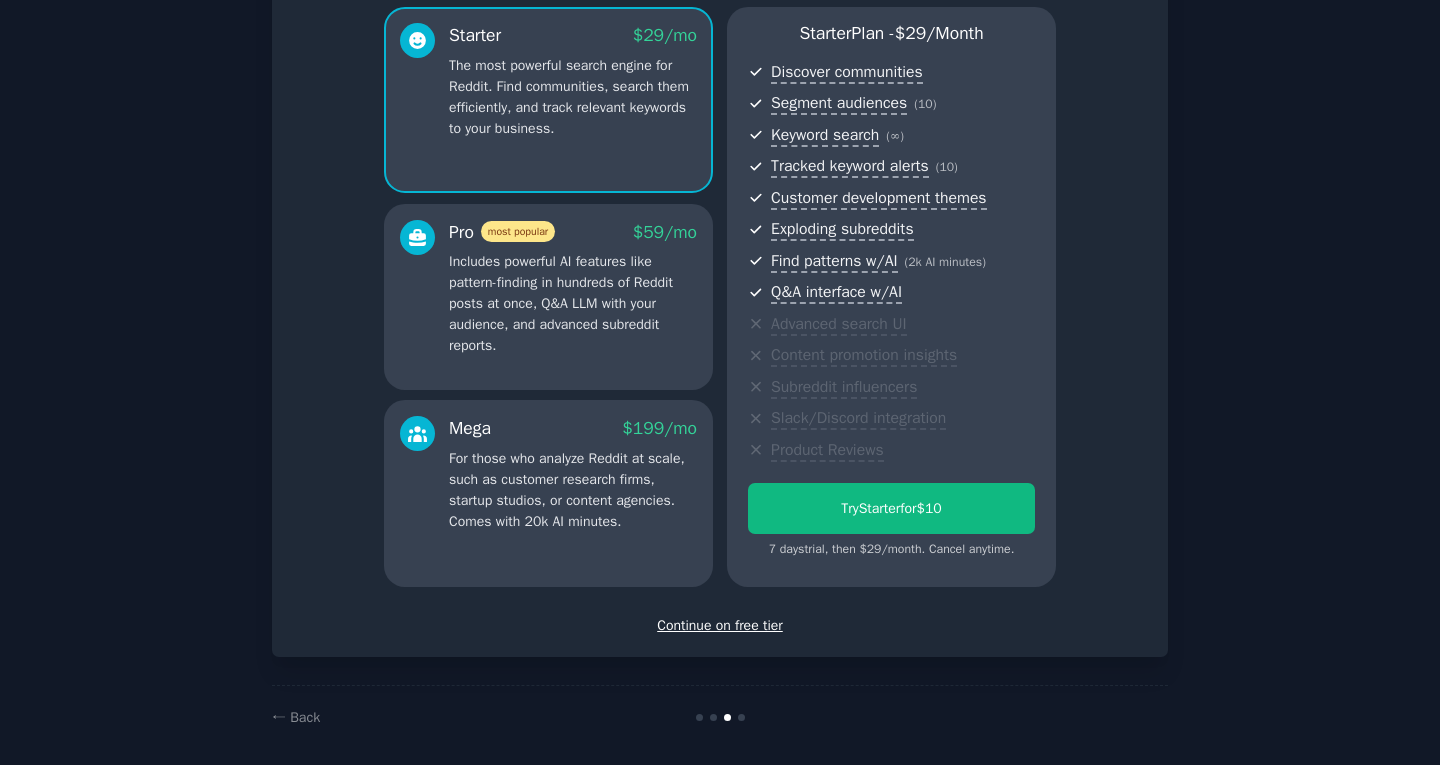 scroll, scrollTop: 174, scrollLeft: 0, axis: vertical 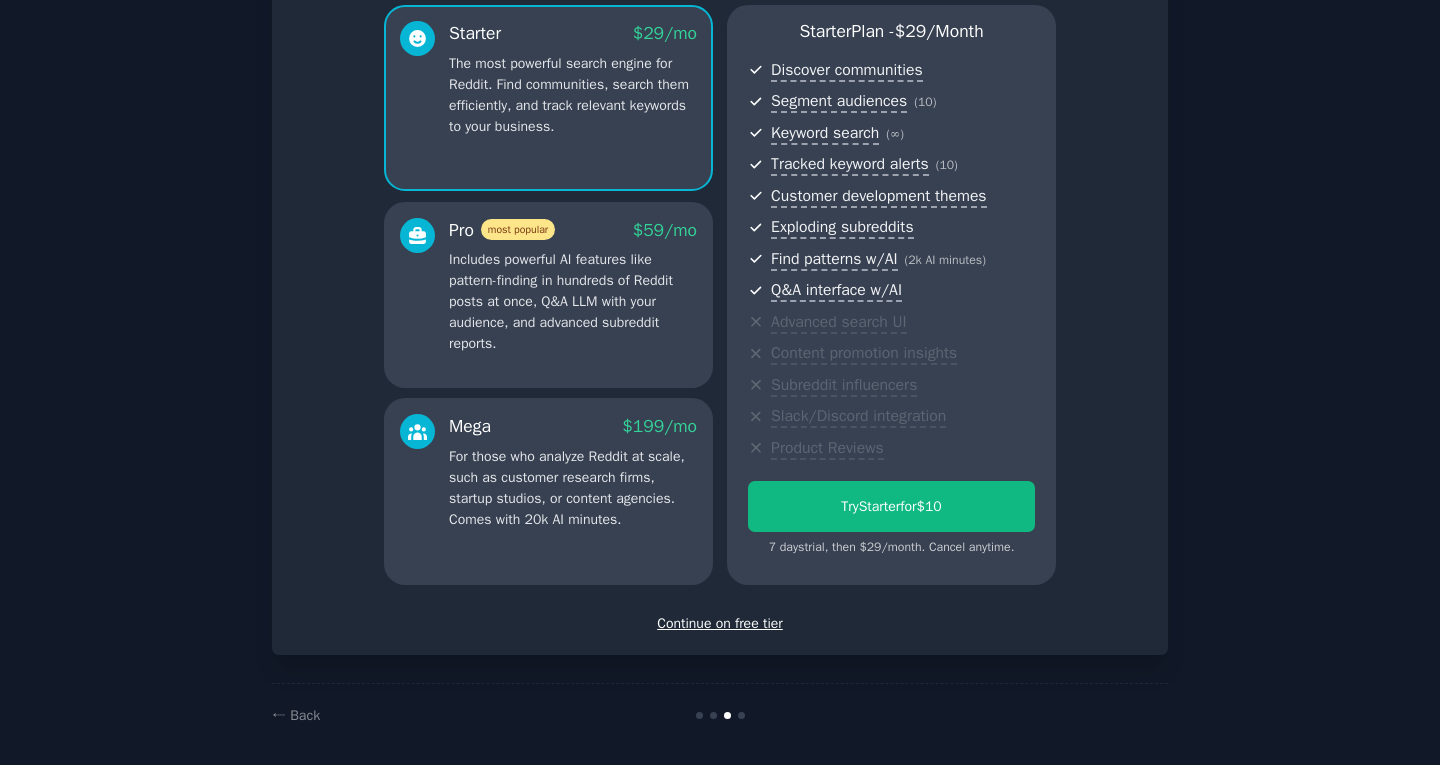 click on "Continue on free tier" at bounding box center (720, 623) 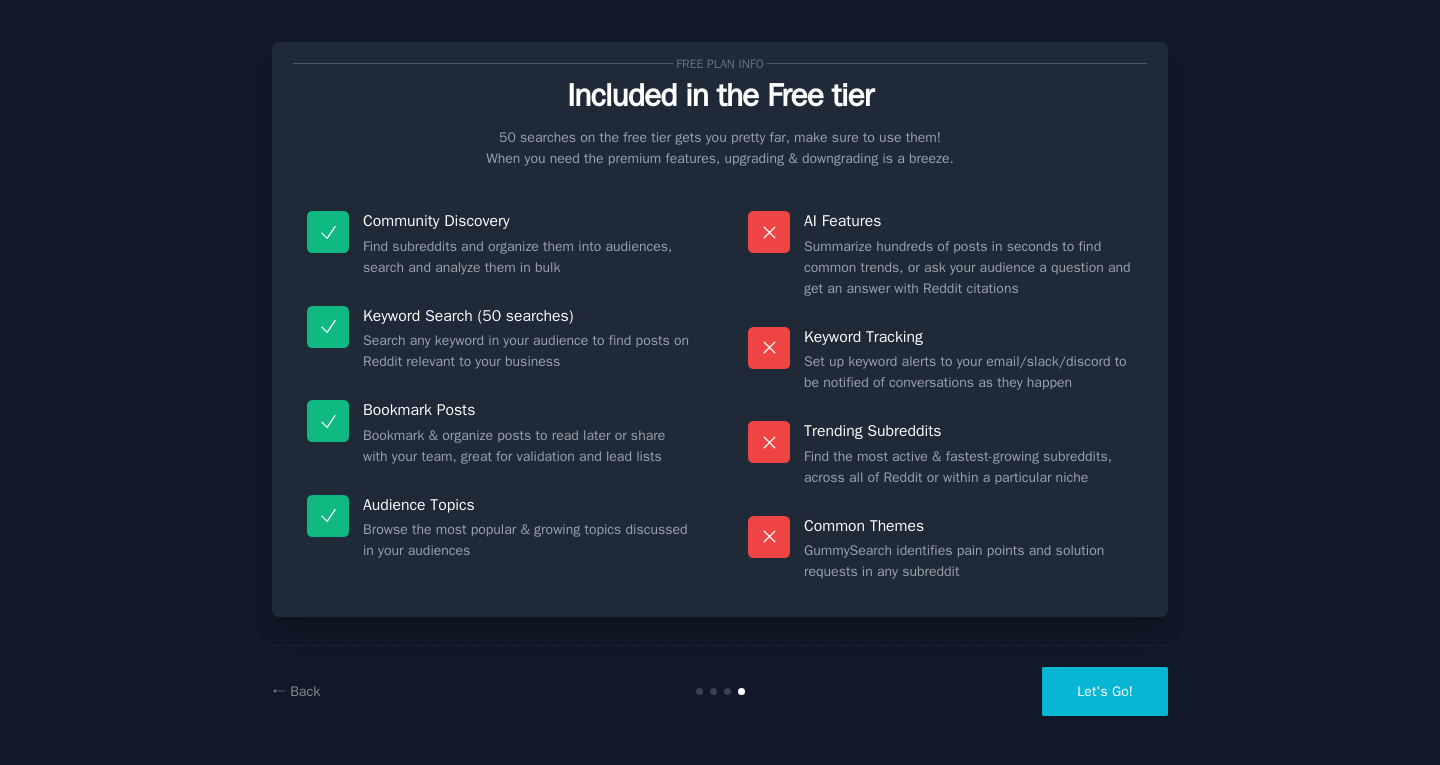 click on "GummySearch identifies pain points and solution requests in any subreddit" at bounding box center [968, 561] 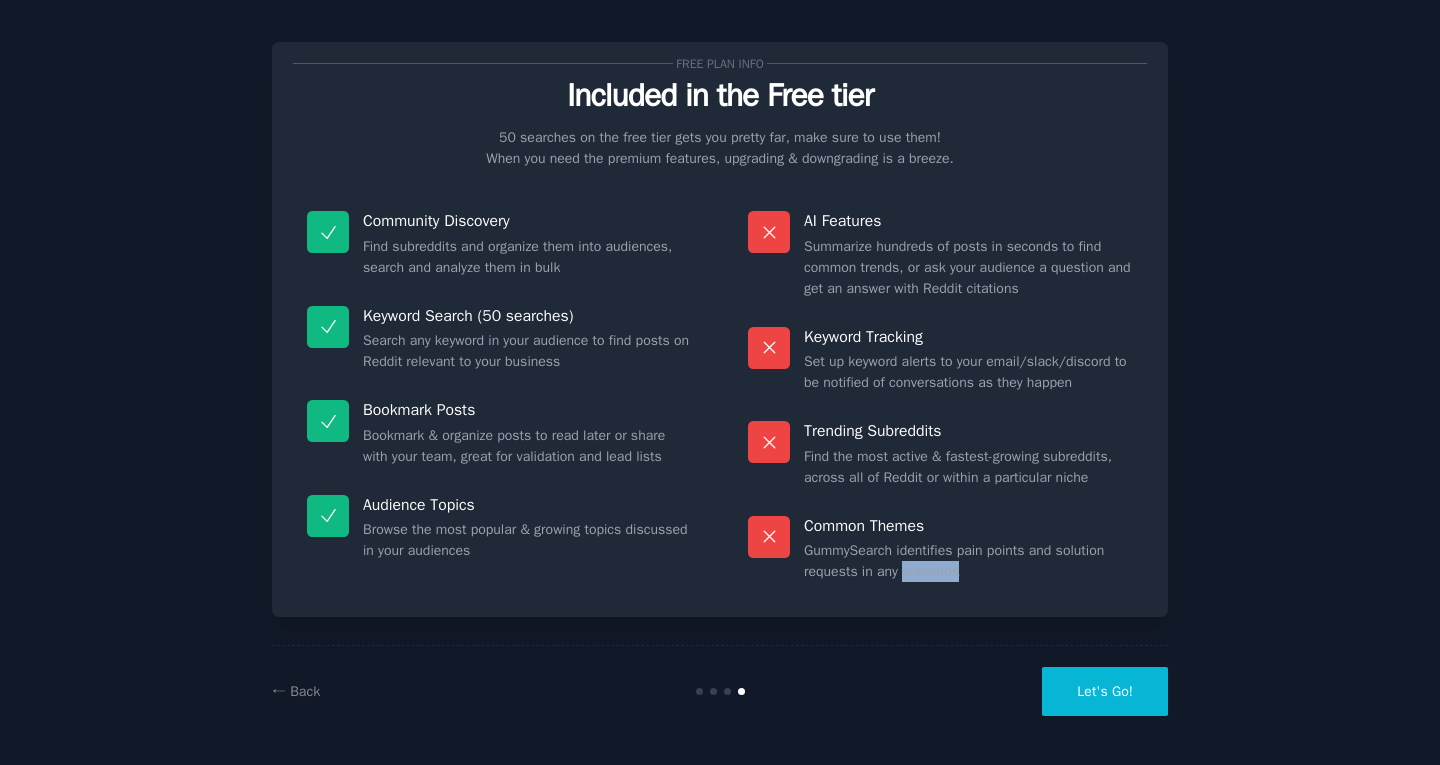 click on "GummySearch identifies pain points and solution requests in any subreddit" at bounding box center [968, 561] 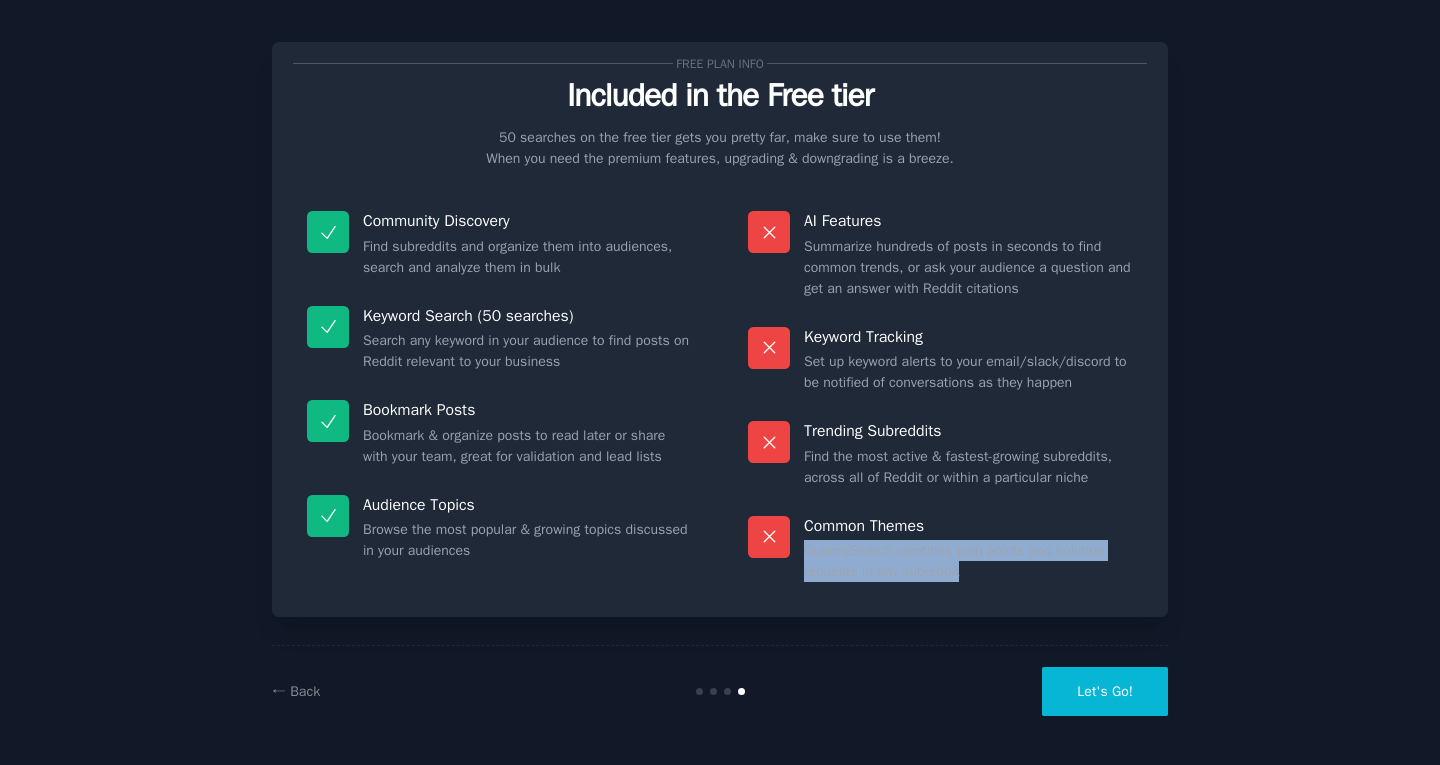click on "GummySearch identifies pain points and solution requests in any subreddit" at bounding box center [968, 561] 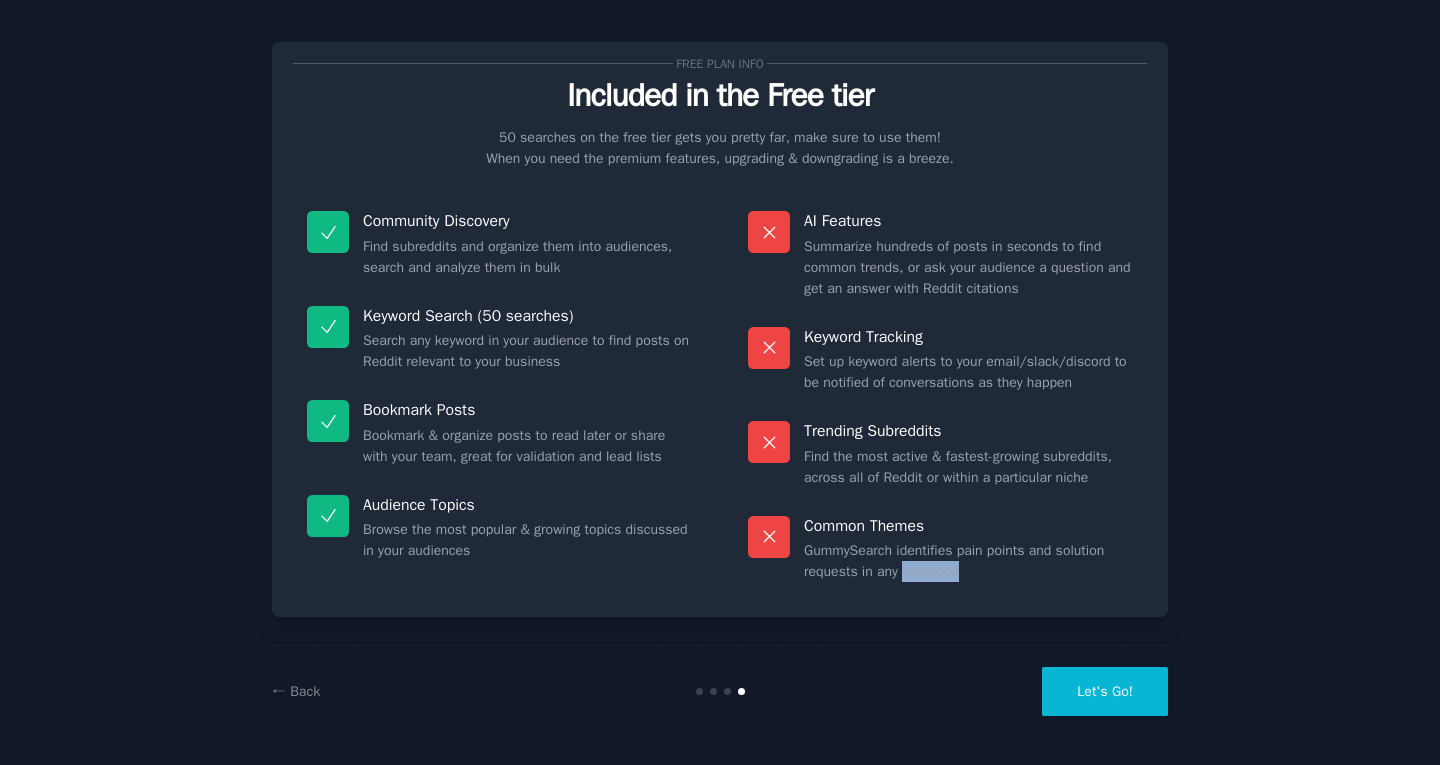 click on "GummySearch identifies pain points and solution requests in any subreddit" at bounding box center (968, 561) 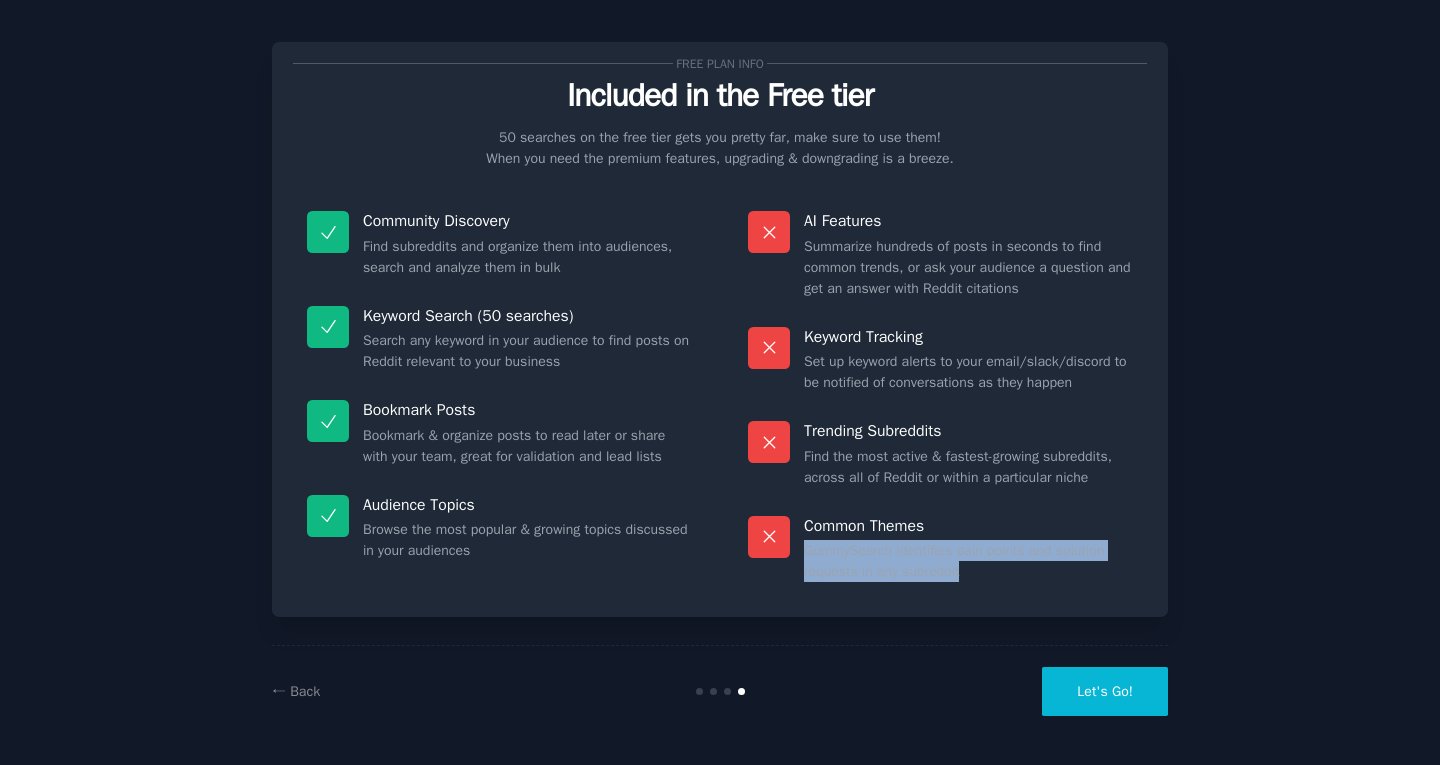 click on "GummySearch identifies pain points and solution requests in any subreddit" at bounding box center (968, 561) 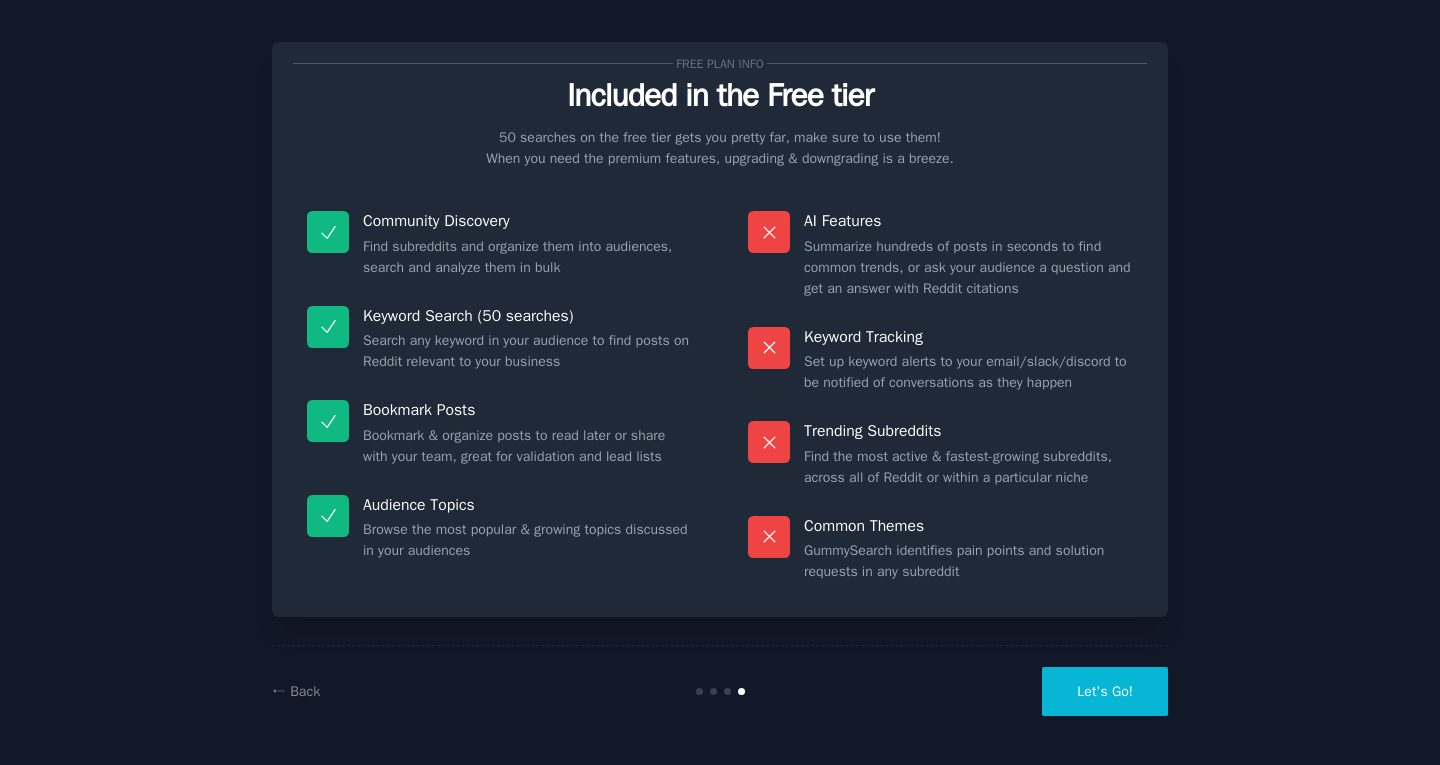 click on "GummySearch identifies pain points and solution requests in any subreddit" at bounding box center [968, 561] 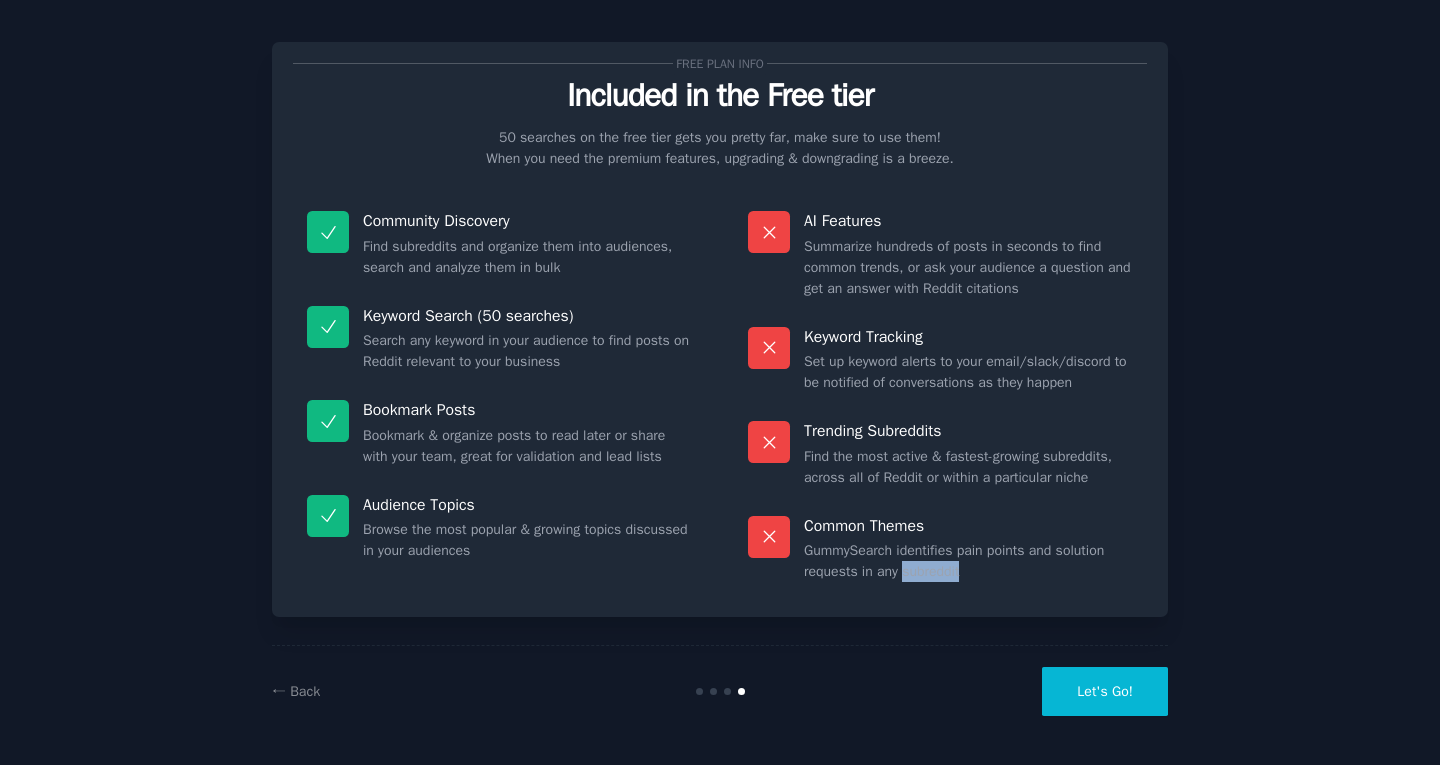 click on "GummySearch identifies pain points and solution requests in any subreddit" at bounding box center [968, 561] 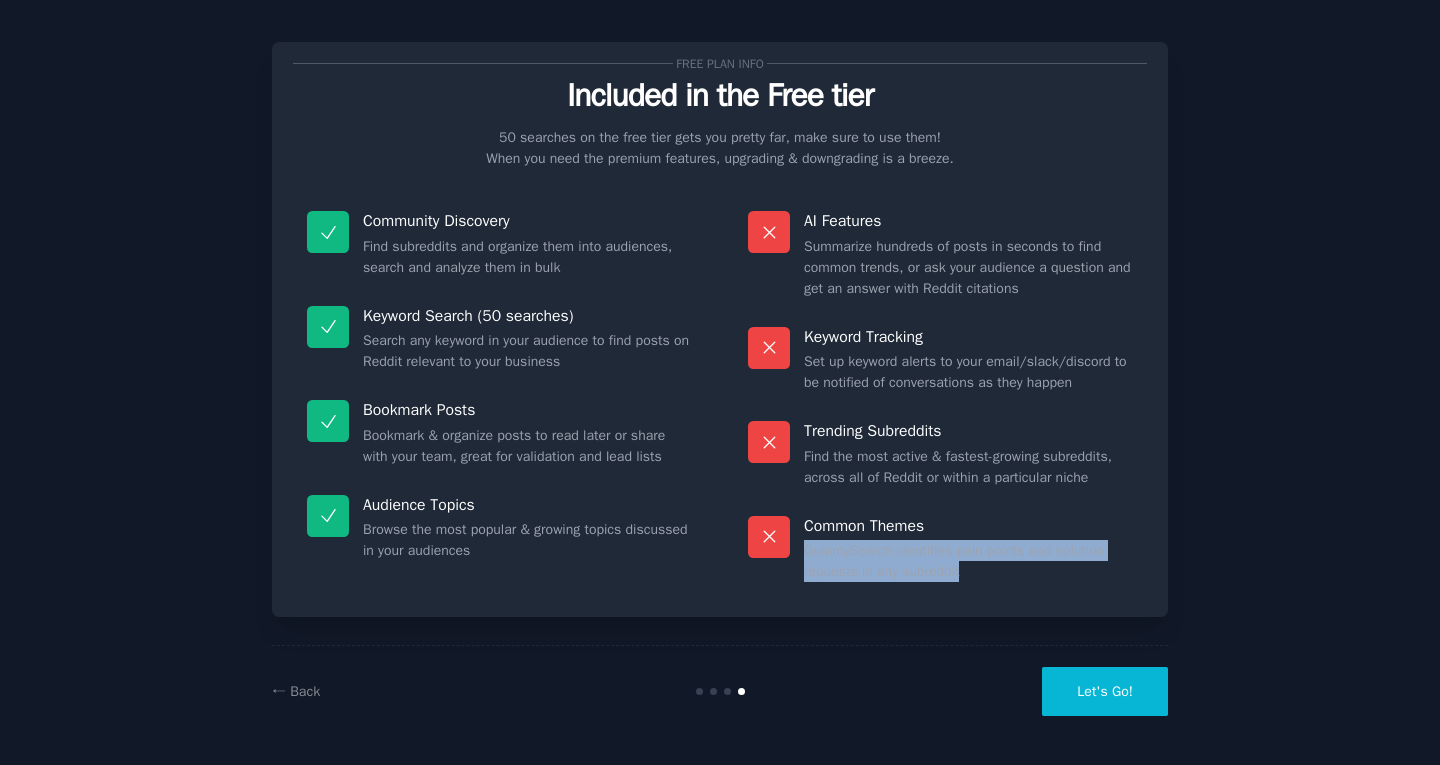 click on "GummySearch identifies pain points and solution requests in any subreddit" at bounding box center (968, 561) 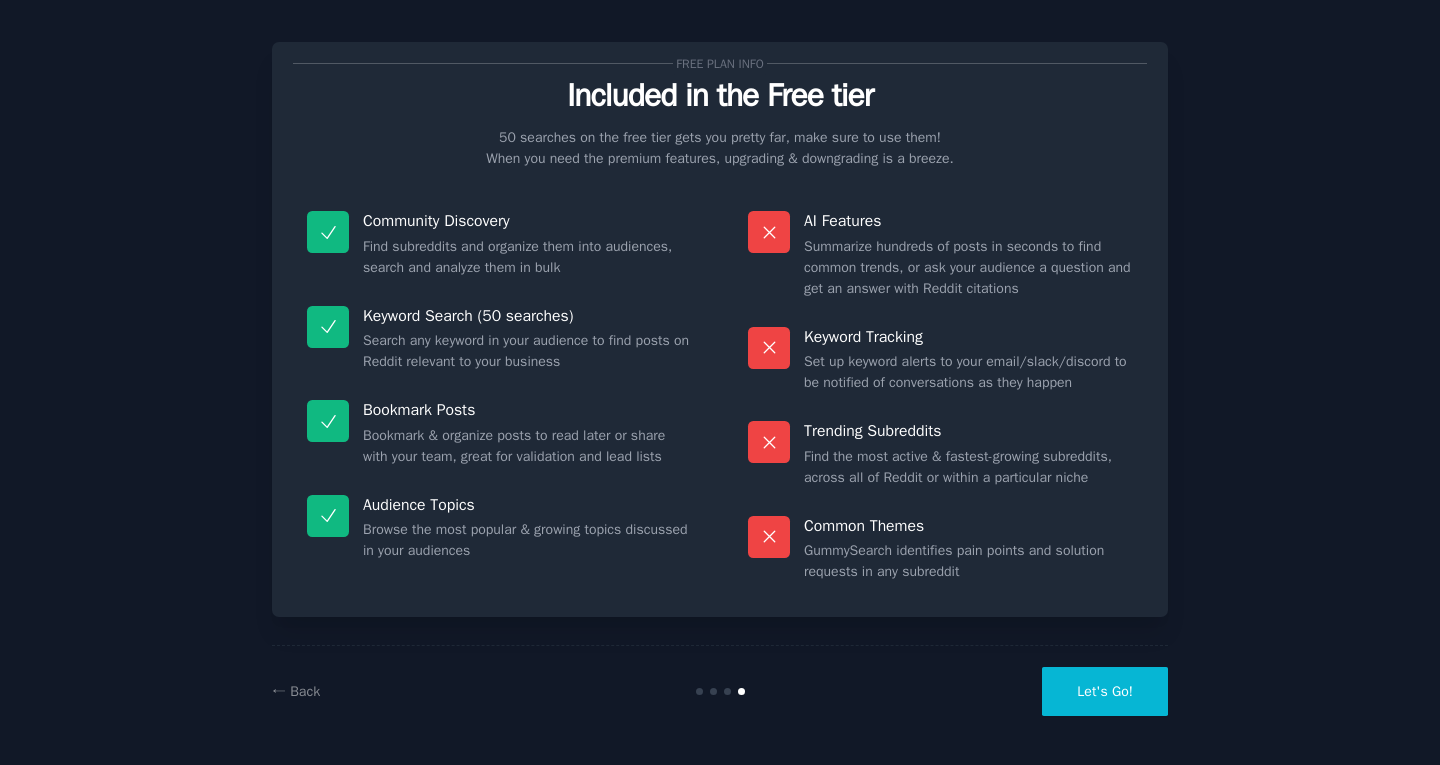 click on "Browse the most popular & growing topics discussed in your audiences" at bounding box center (527, 540) 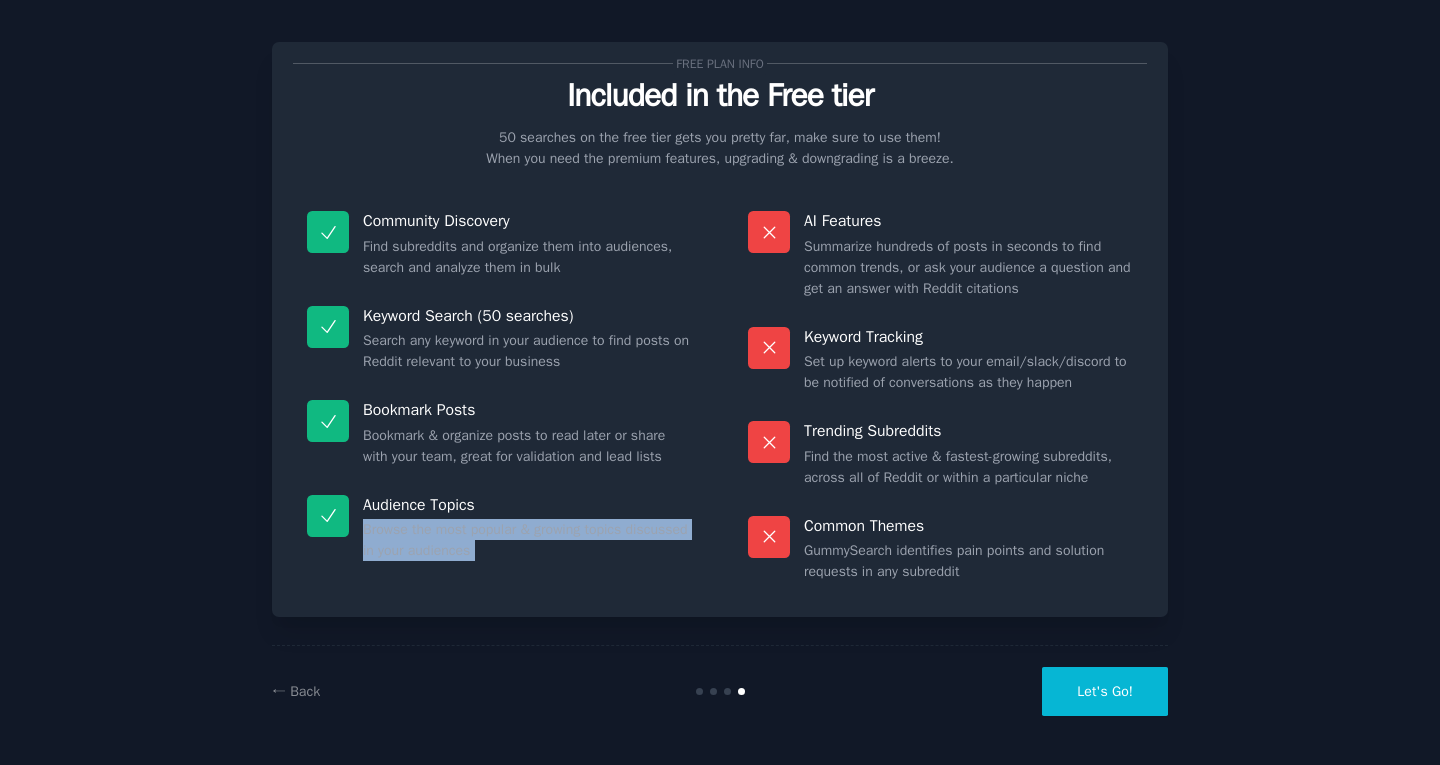 click on "Browse the most popular & growing topics discussed in your audiences" at bounding box center (527, 540) 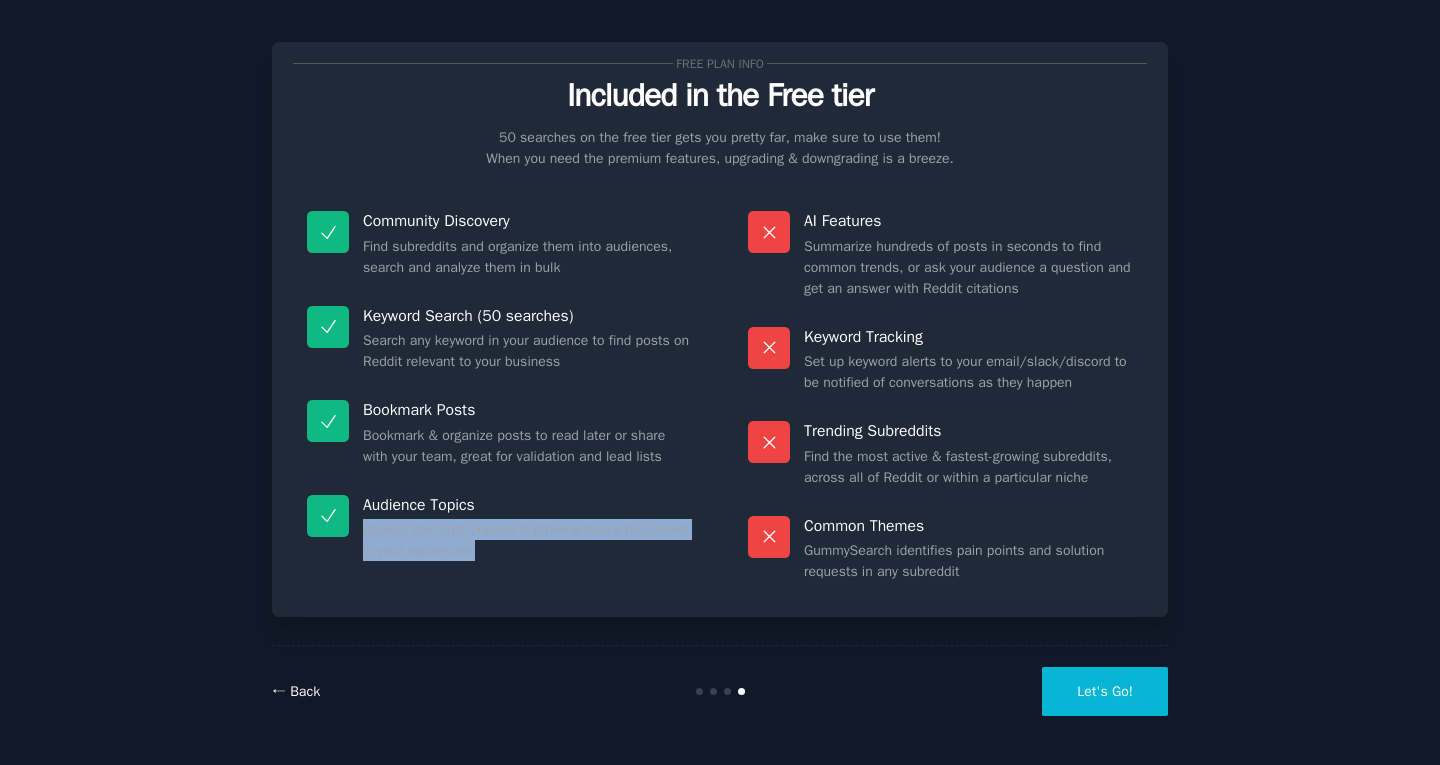 click on "← Back" at bounding box center (296, 691) 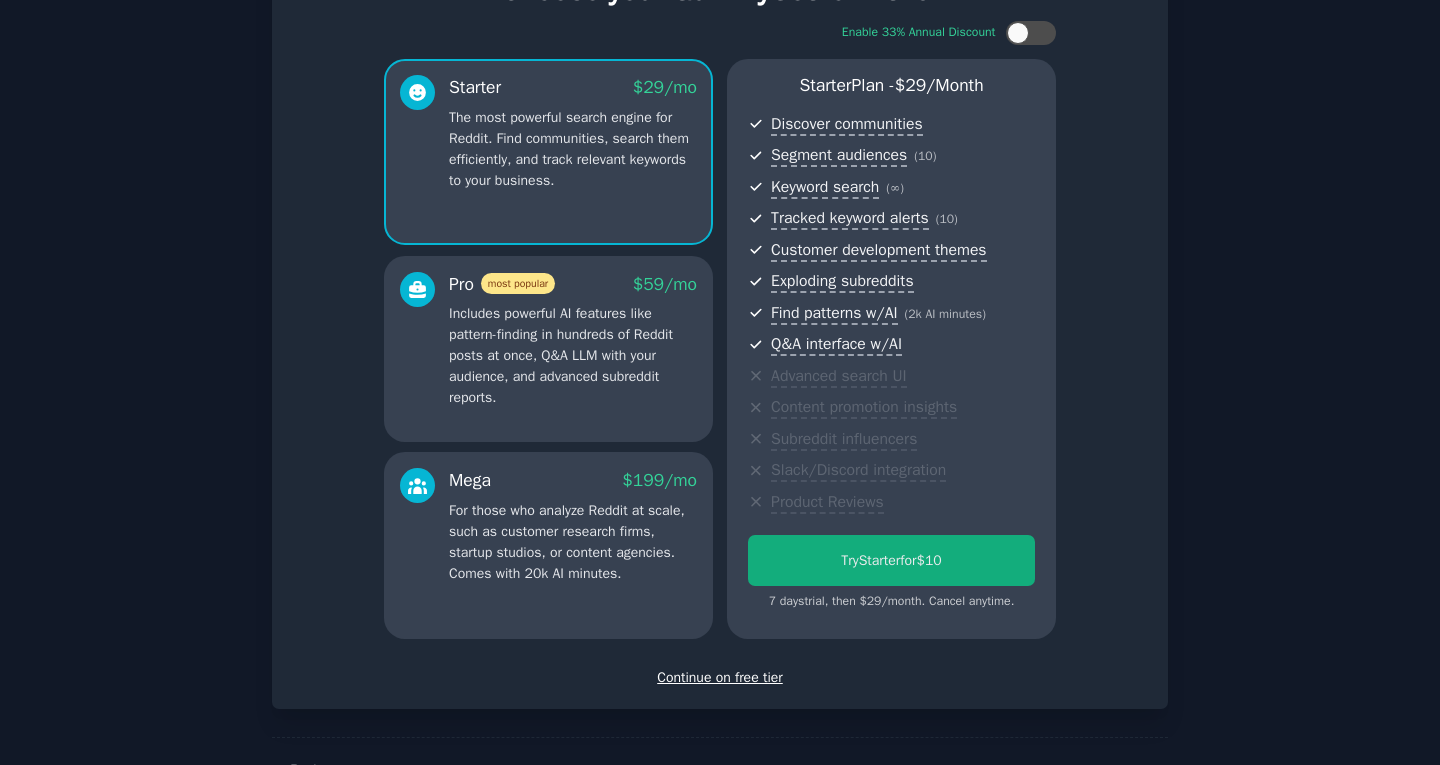 scroll, scrollTop: 119, scrollLeft: 0, axis: vertical 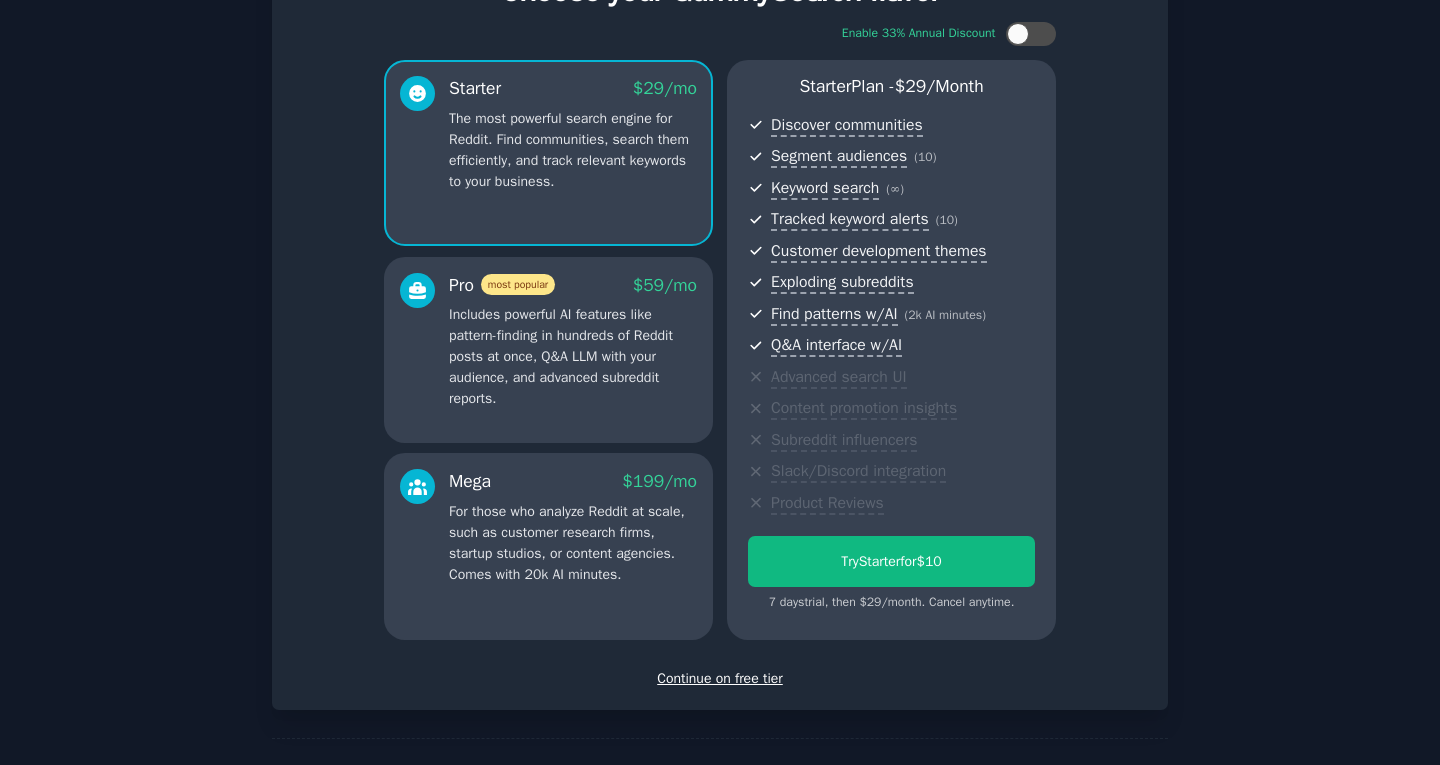 click on "Pro most popular $ 59 /mo" at bounding box center (573, 285) 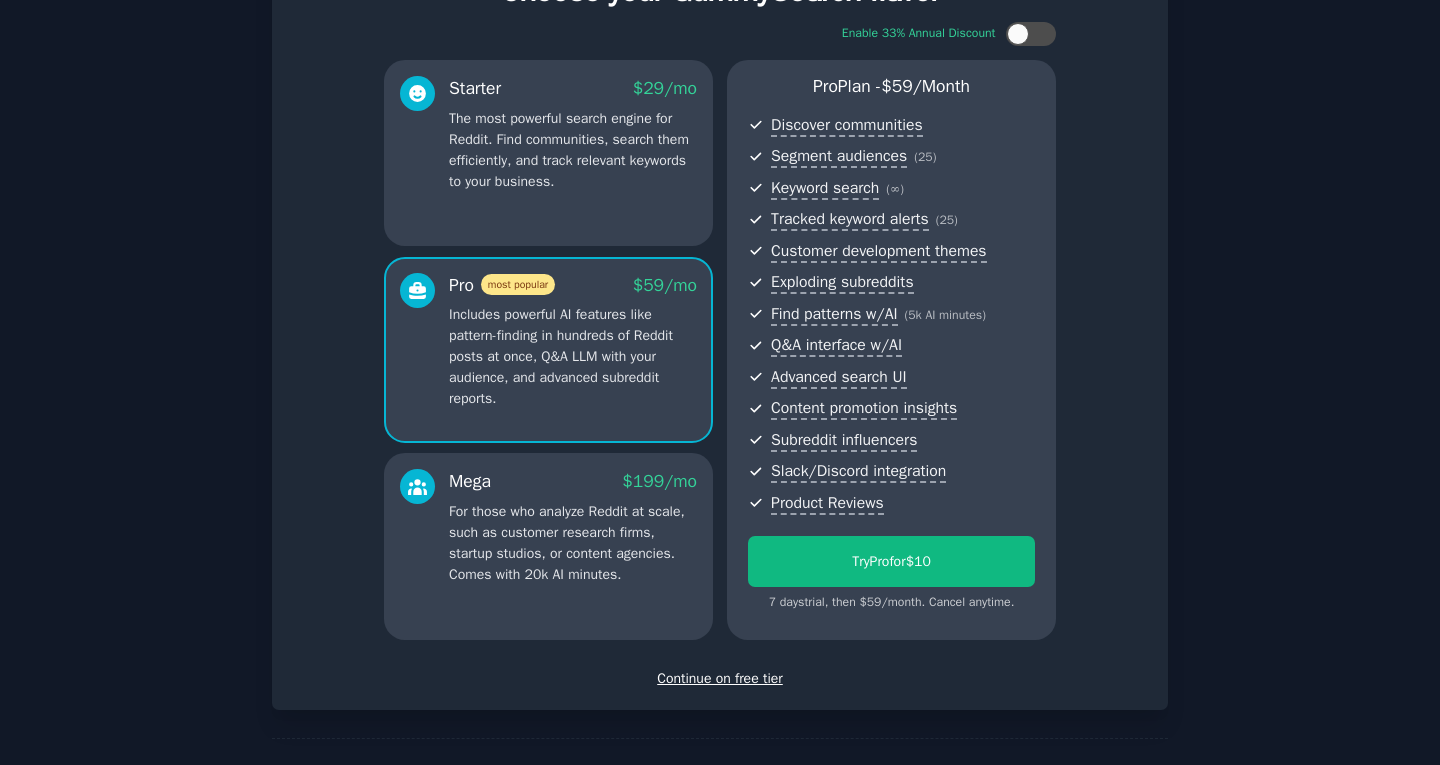 click on "The most powerful search engine for Reddit. Find communities, search them efficiently, and track relevant keywords to your business." at bounding box center (573, 150) 